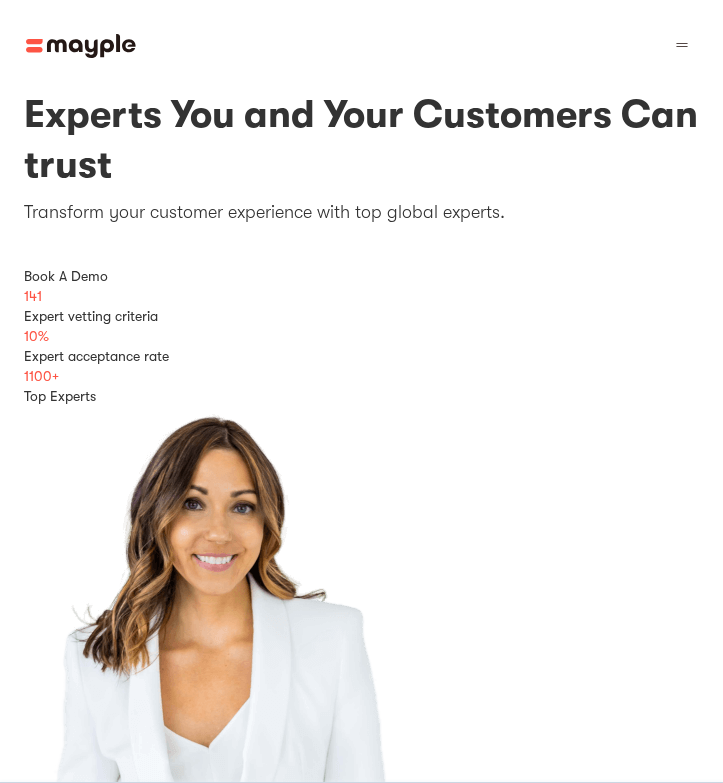 scroll, scrollTop: 3637, scrollLeft: 0, axis: vertical 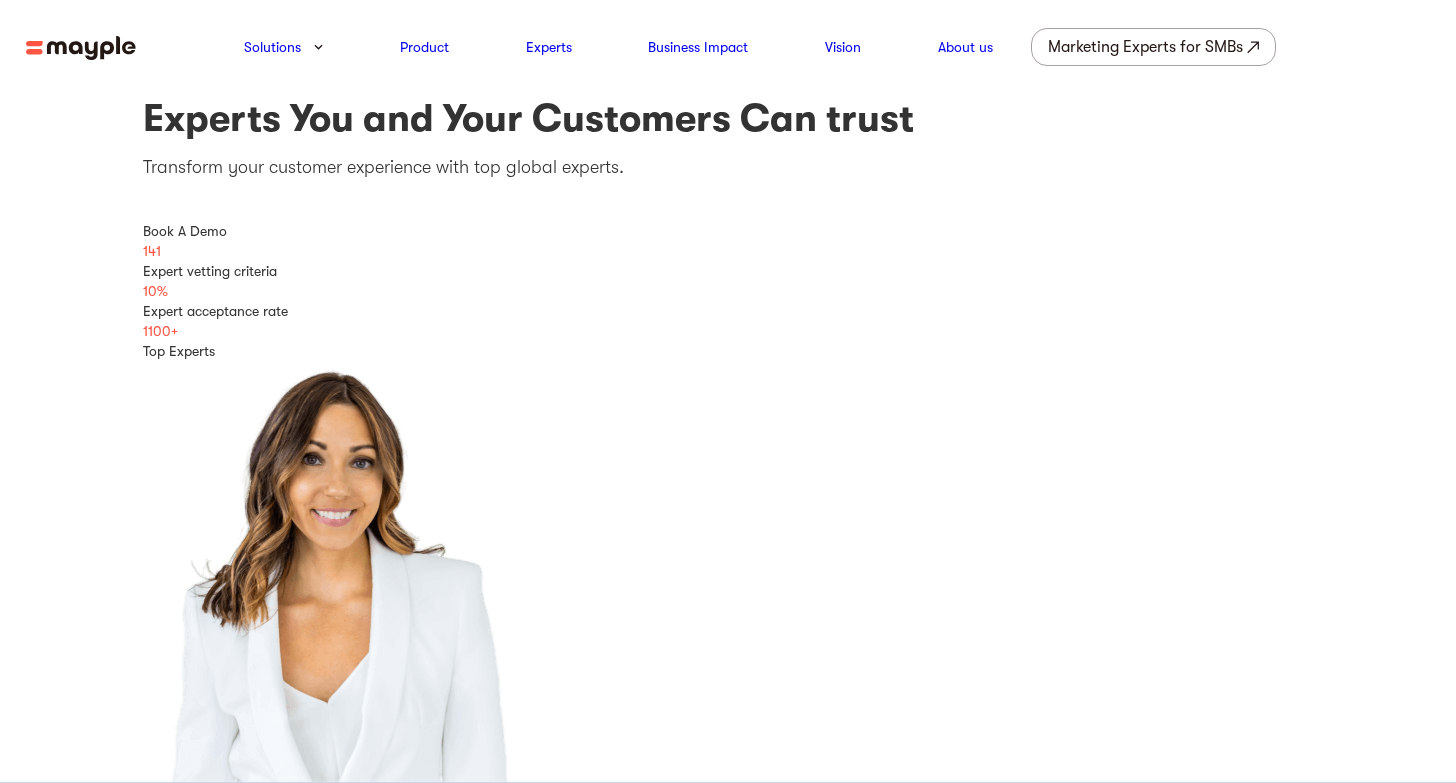 click at bounding box center (81, 48) 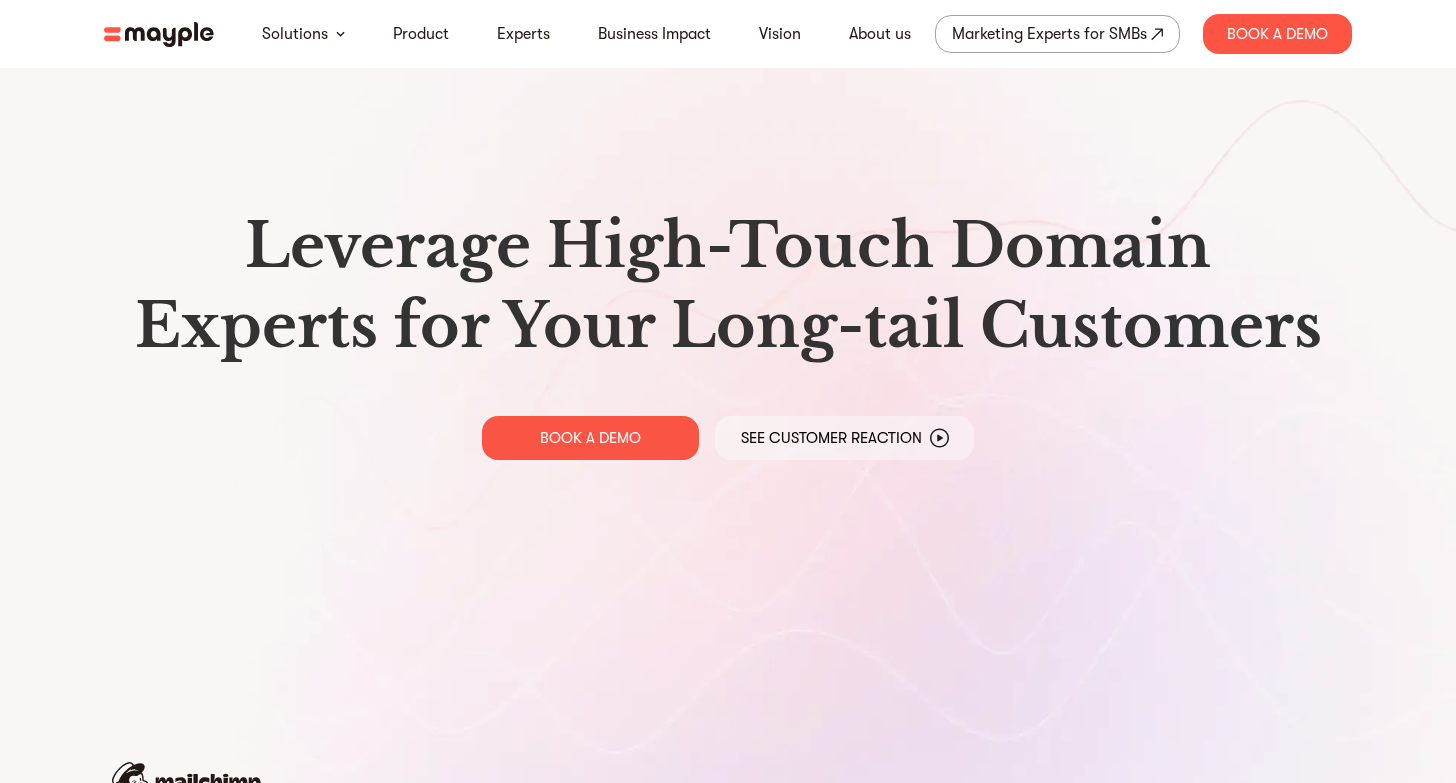 scroll, scrollTop: 0, scrollLeft: 0, axis: both 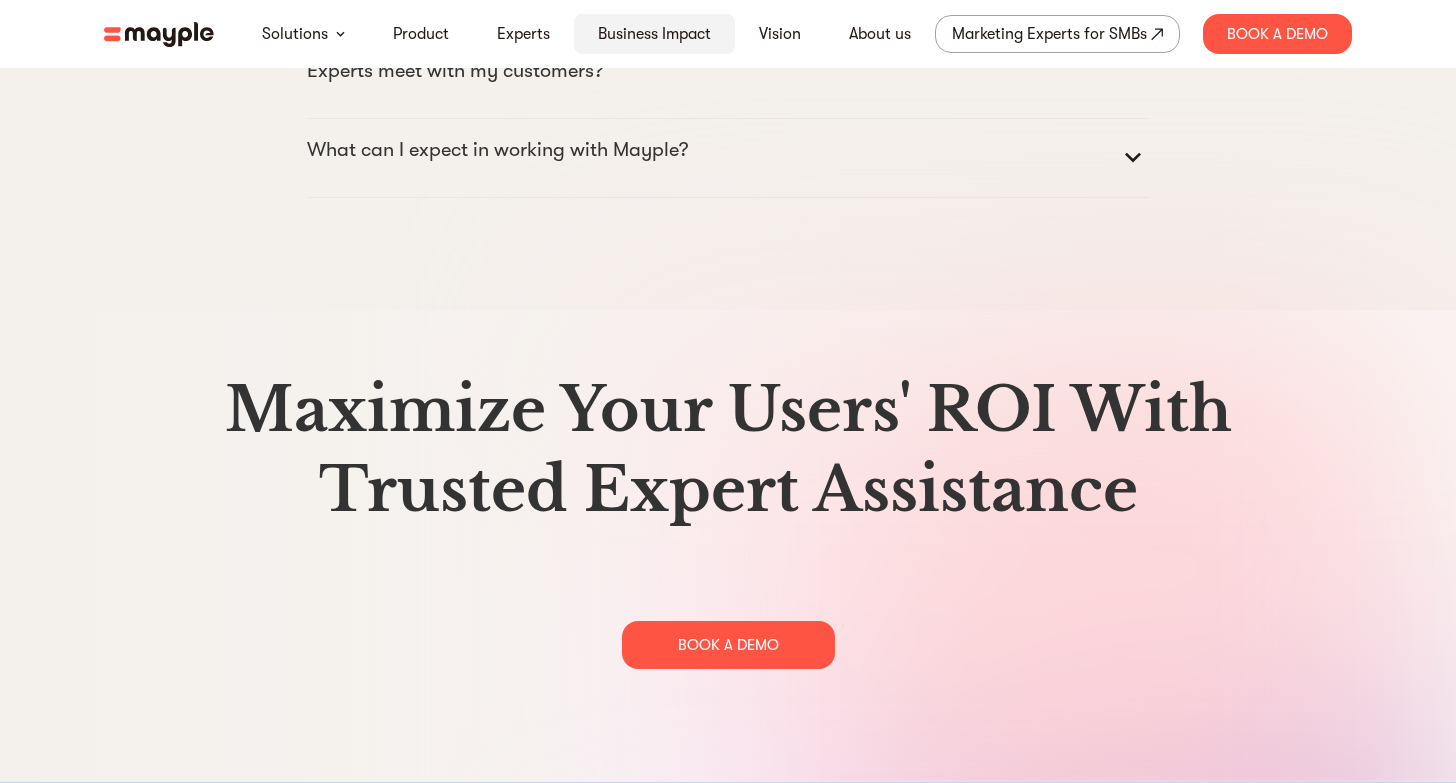 click on "Business Impact" at bounding box center (654, 34) 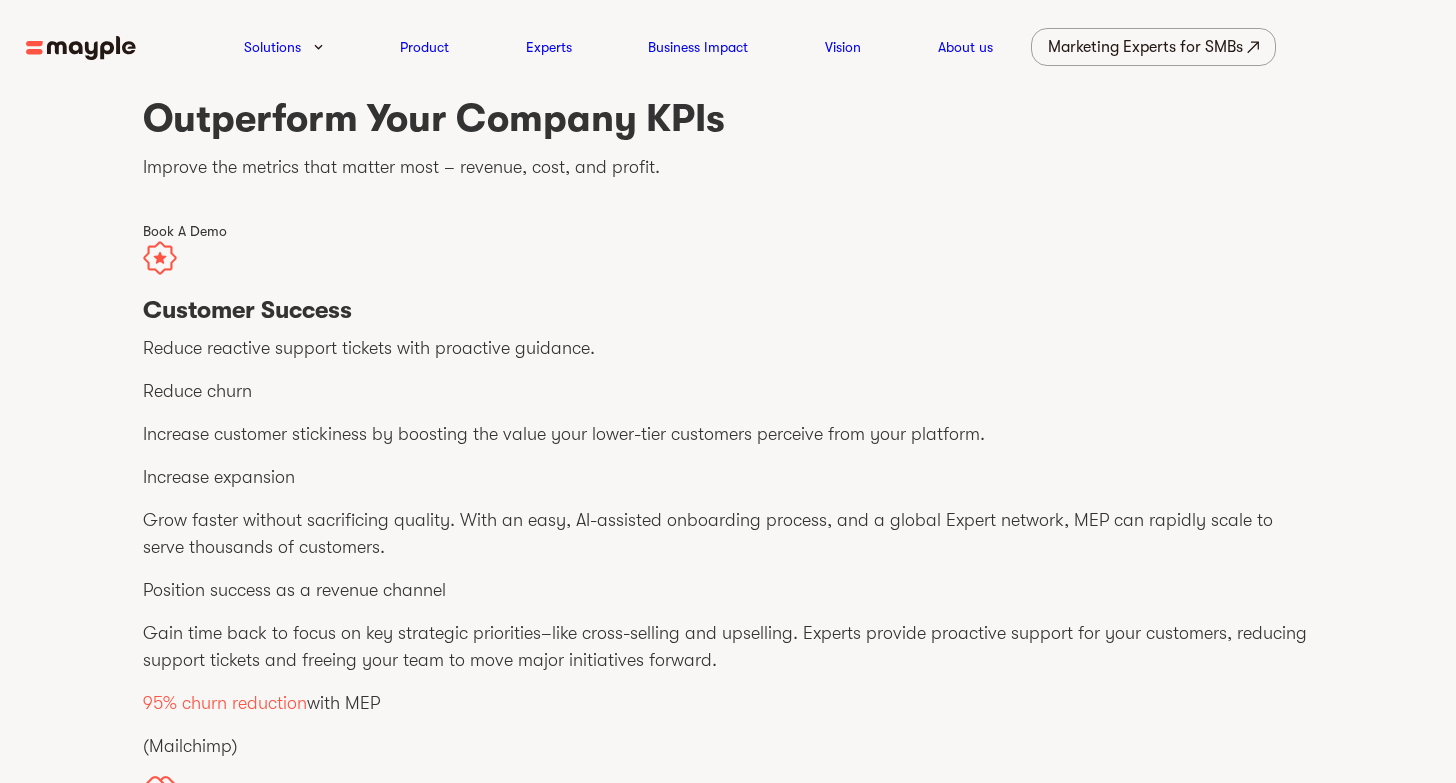 scroll, scrollTop: 0, scrollLeft: 0, axis: both 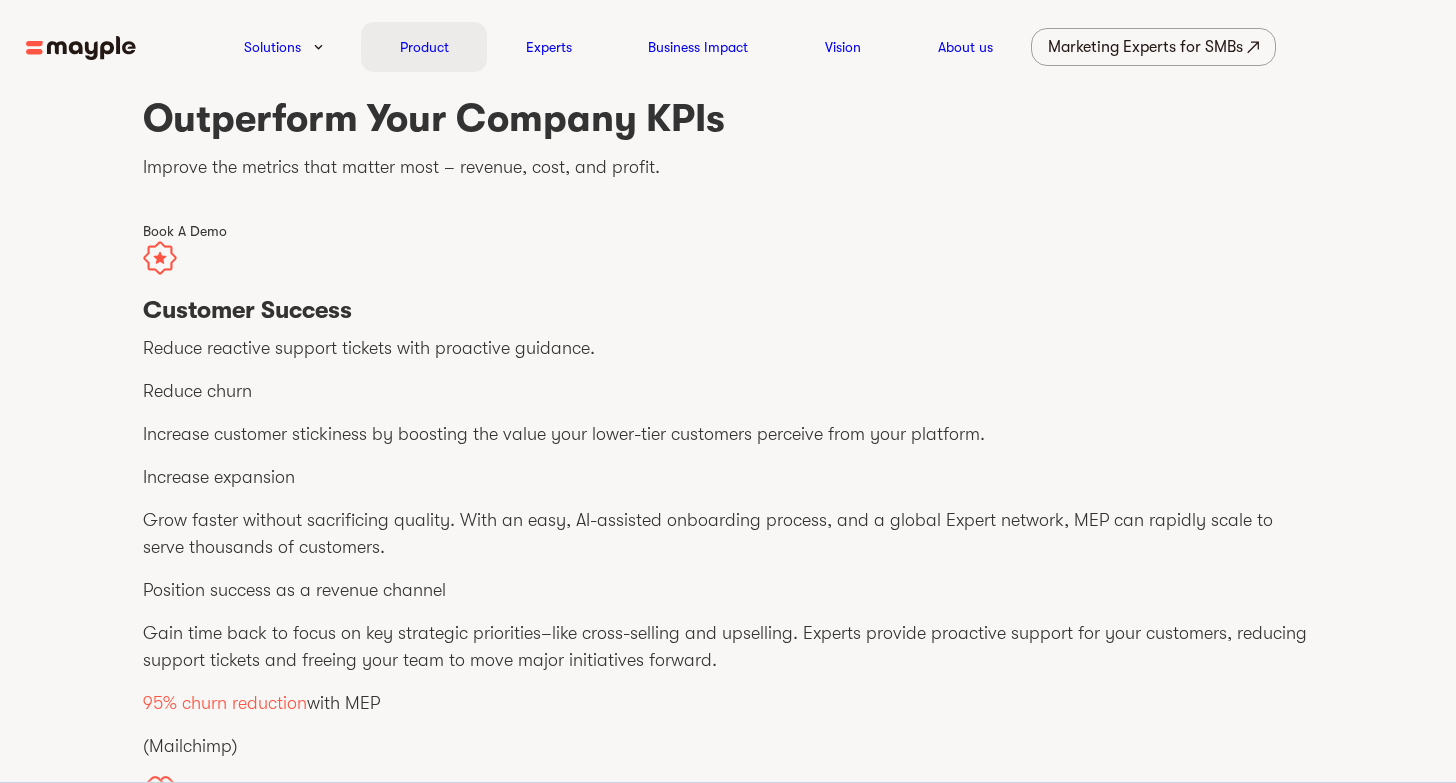 click on "Product" at bounding box center [424, 47] 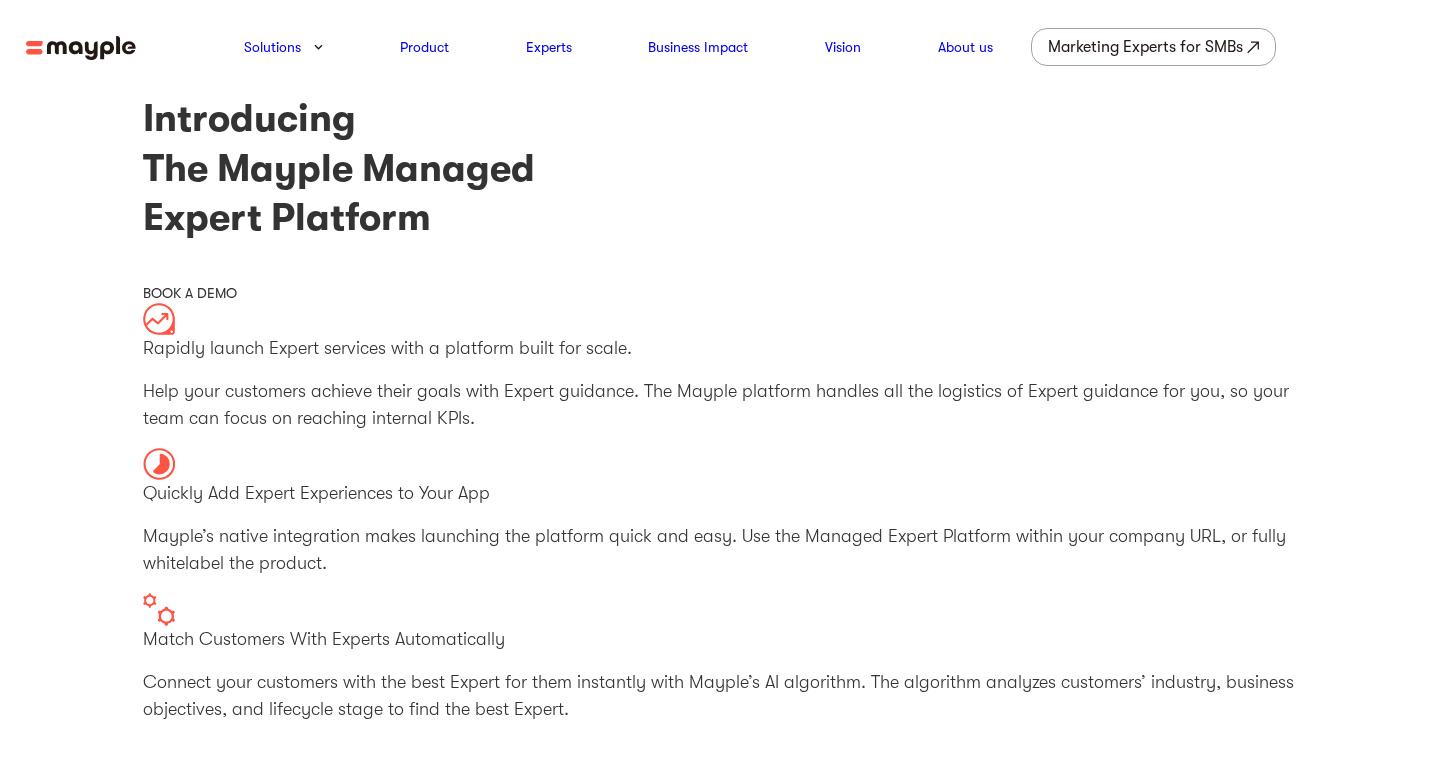scroll, scrollTop: 0, scrollLeft: 0, axis: both 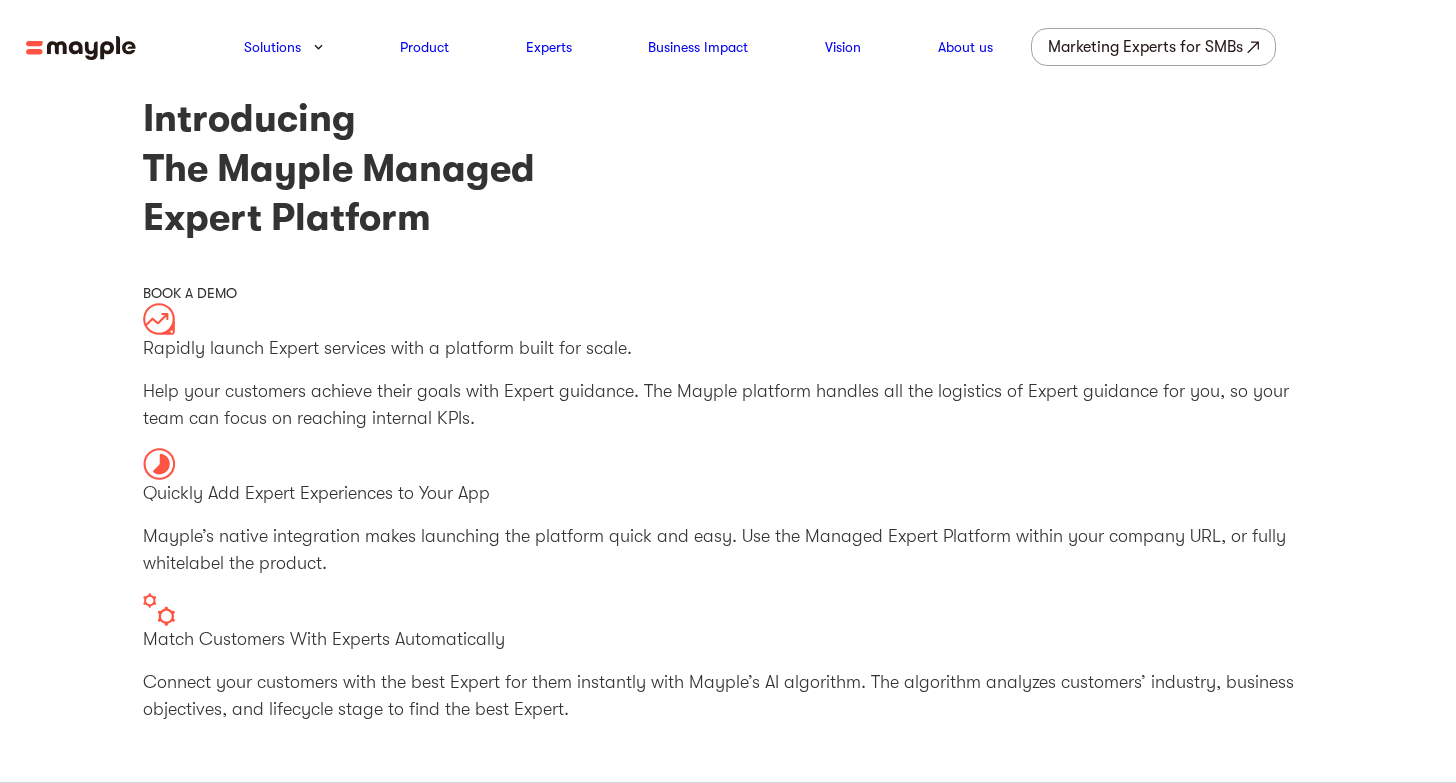 click at bounding box center [81, 48] 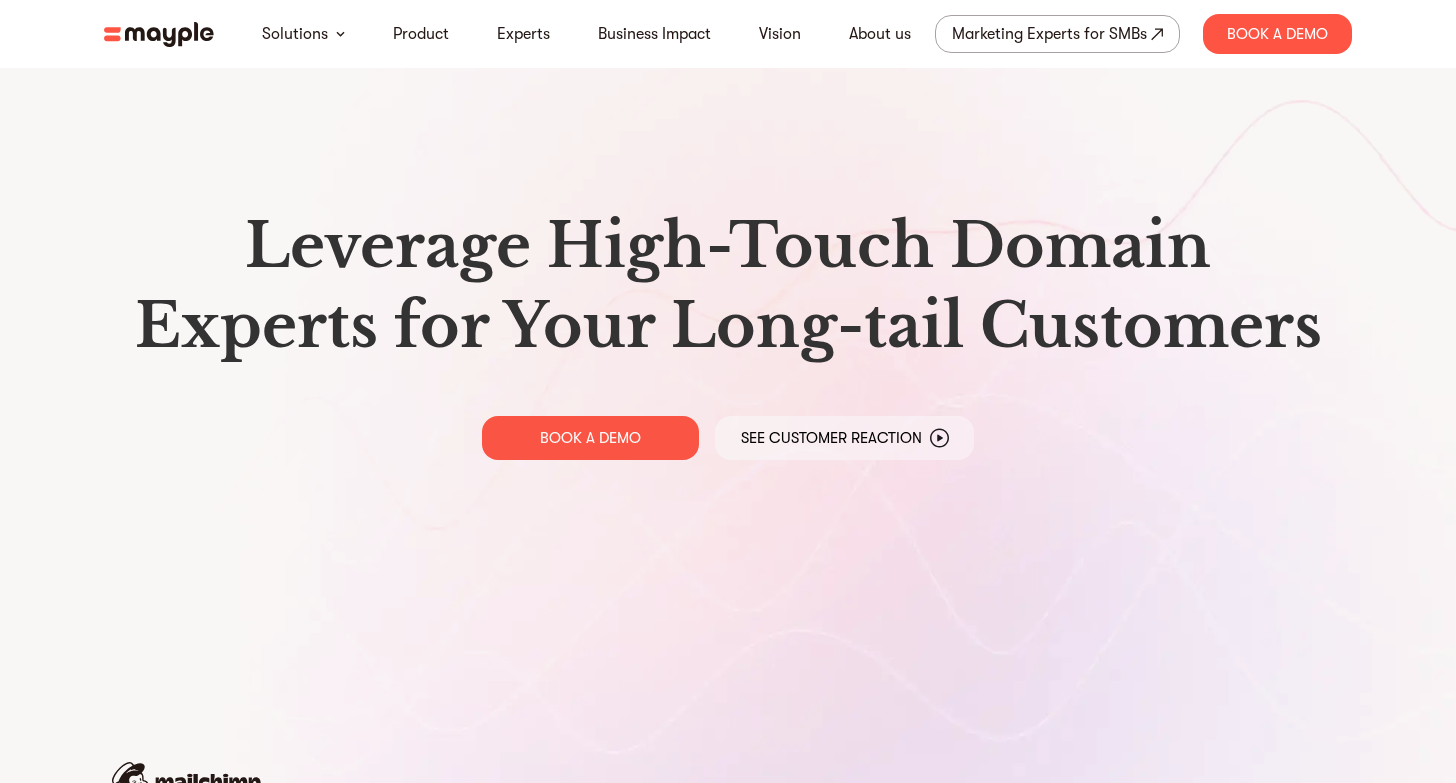 scroll, scrollTop: 0, scrollLeft: 0, axis: both 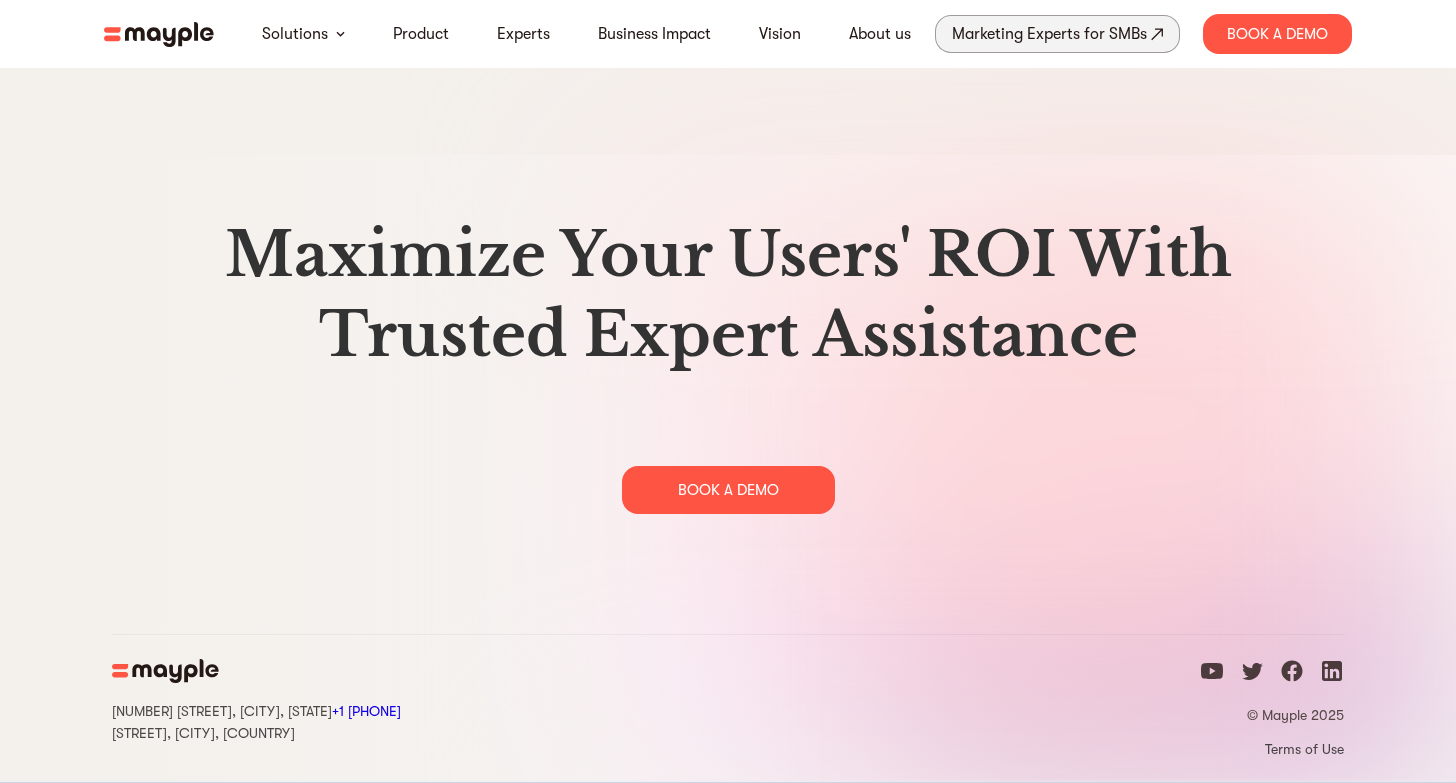 click on "Marketing Experts for SMBs" at bounding box center (1049, 34) 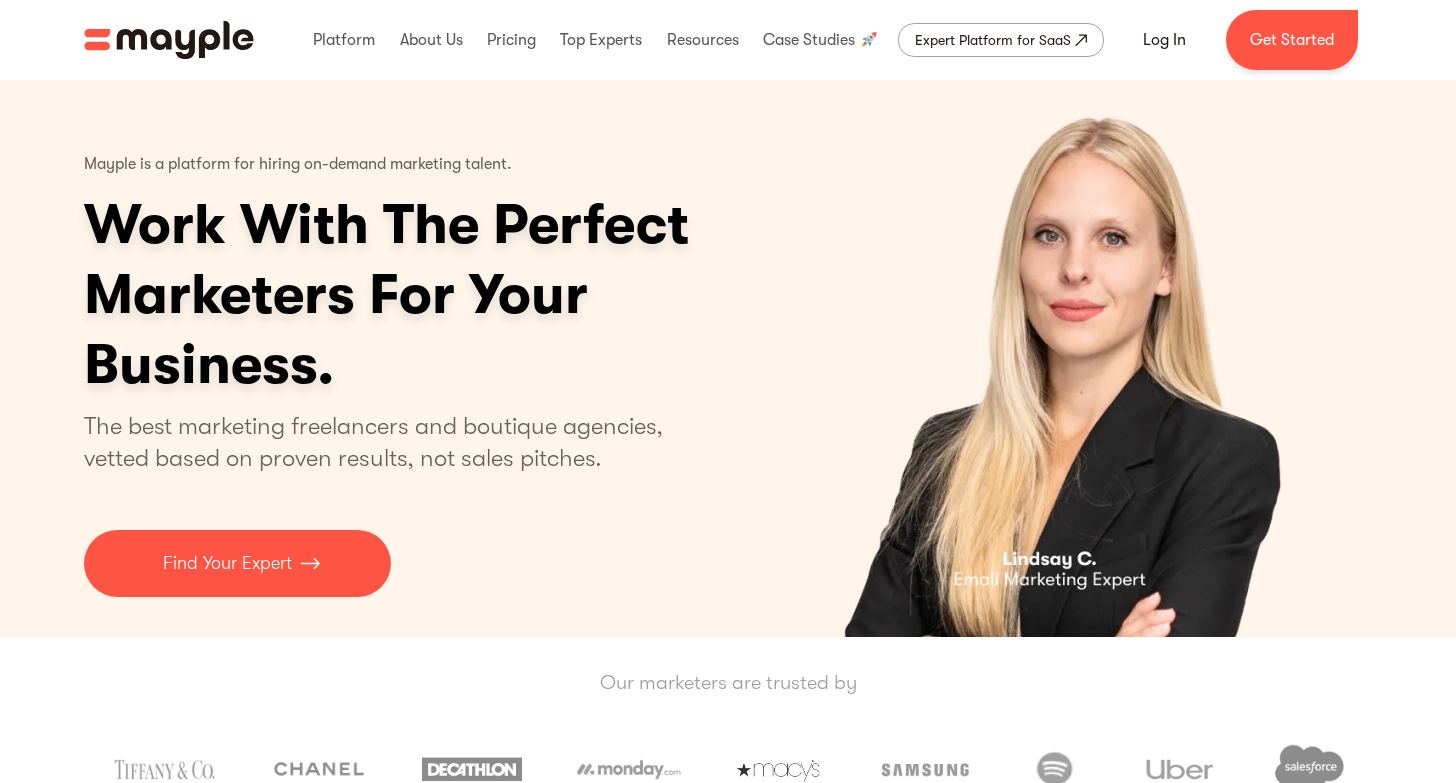 scroll, scrollTop: 0, scrollLeft: 0, axis: both 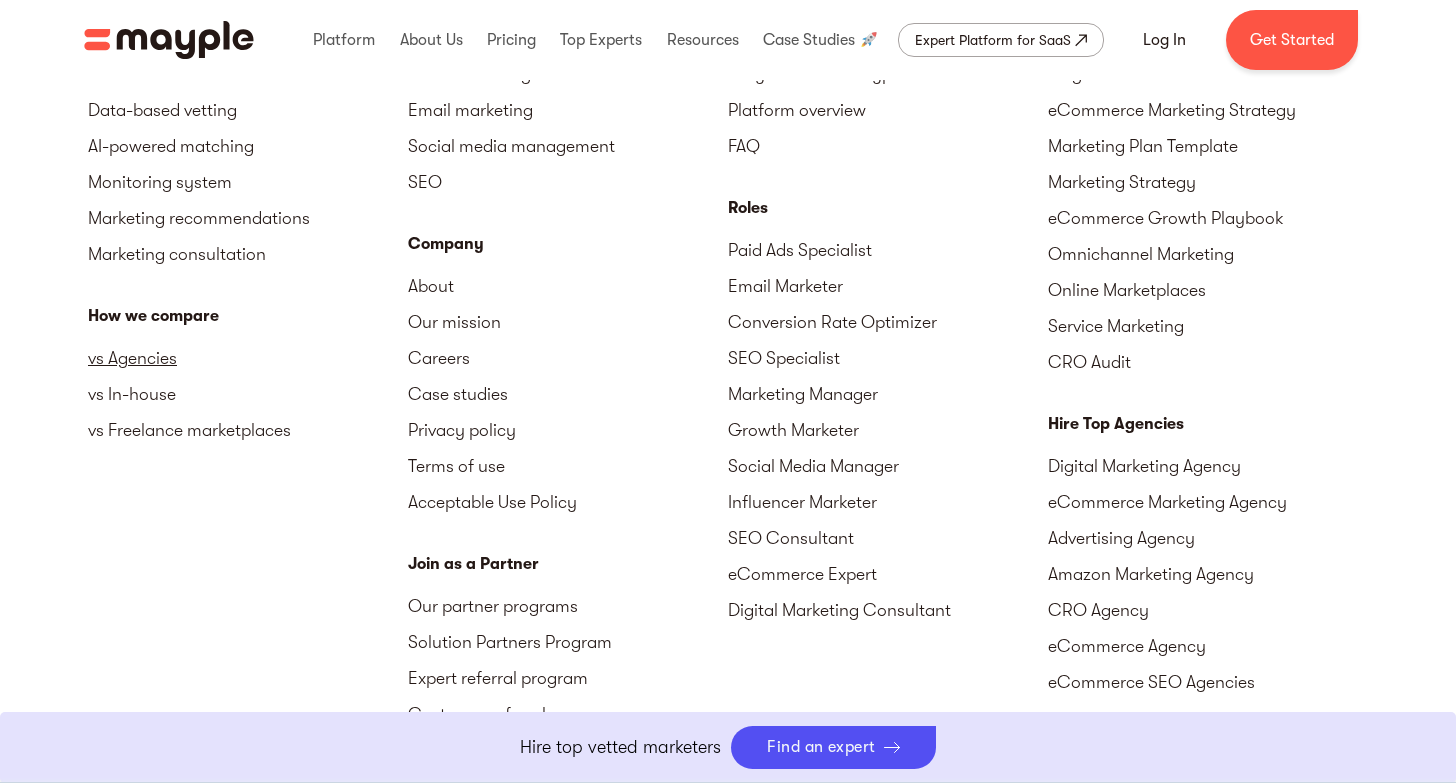 click on "vs Agencies" at bounding box center (248, 358) 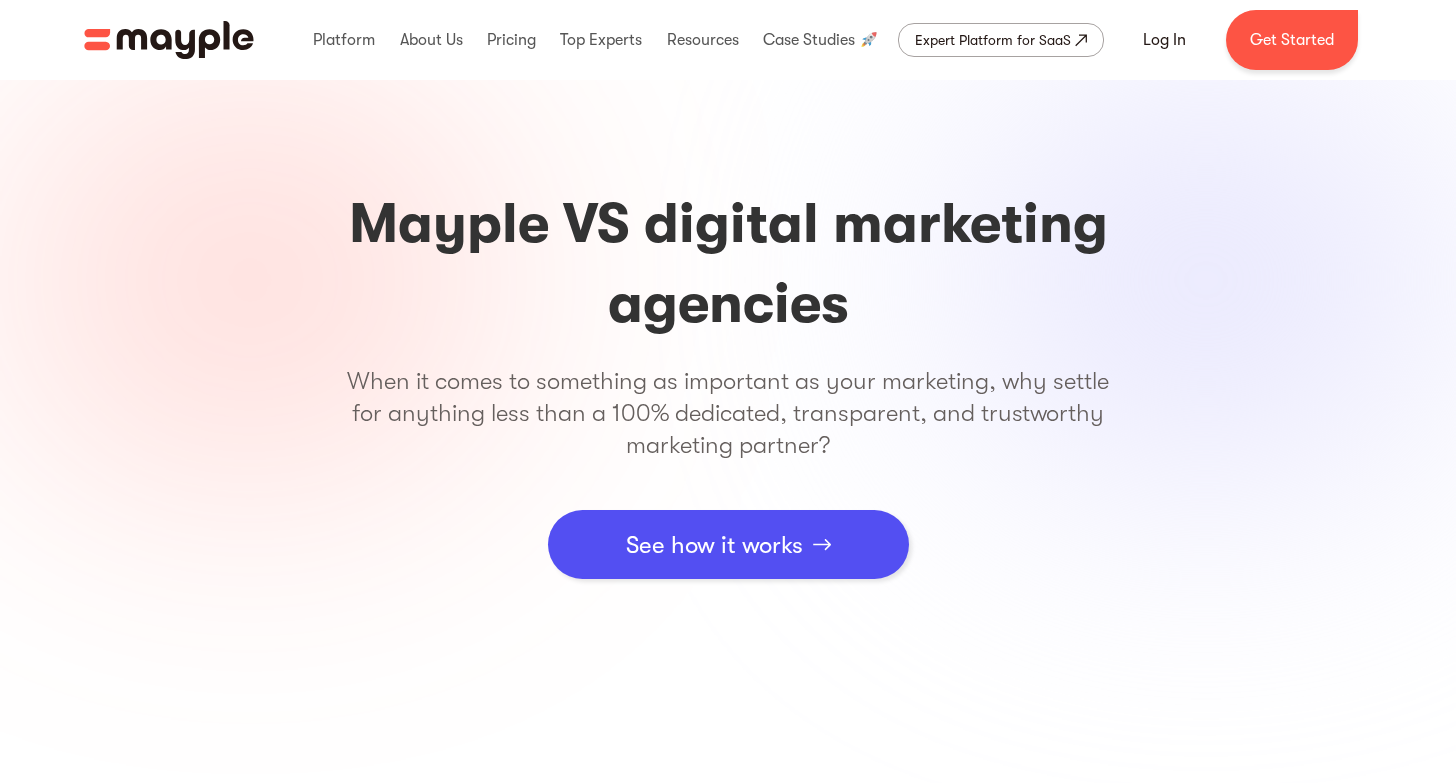 scroll, scrollTop: 0, scrollLeft: 0, axis: both 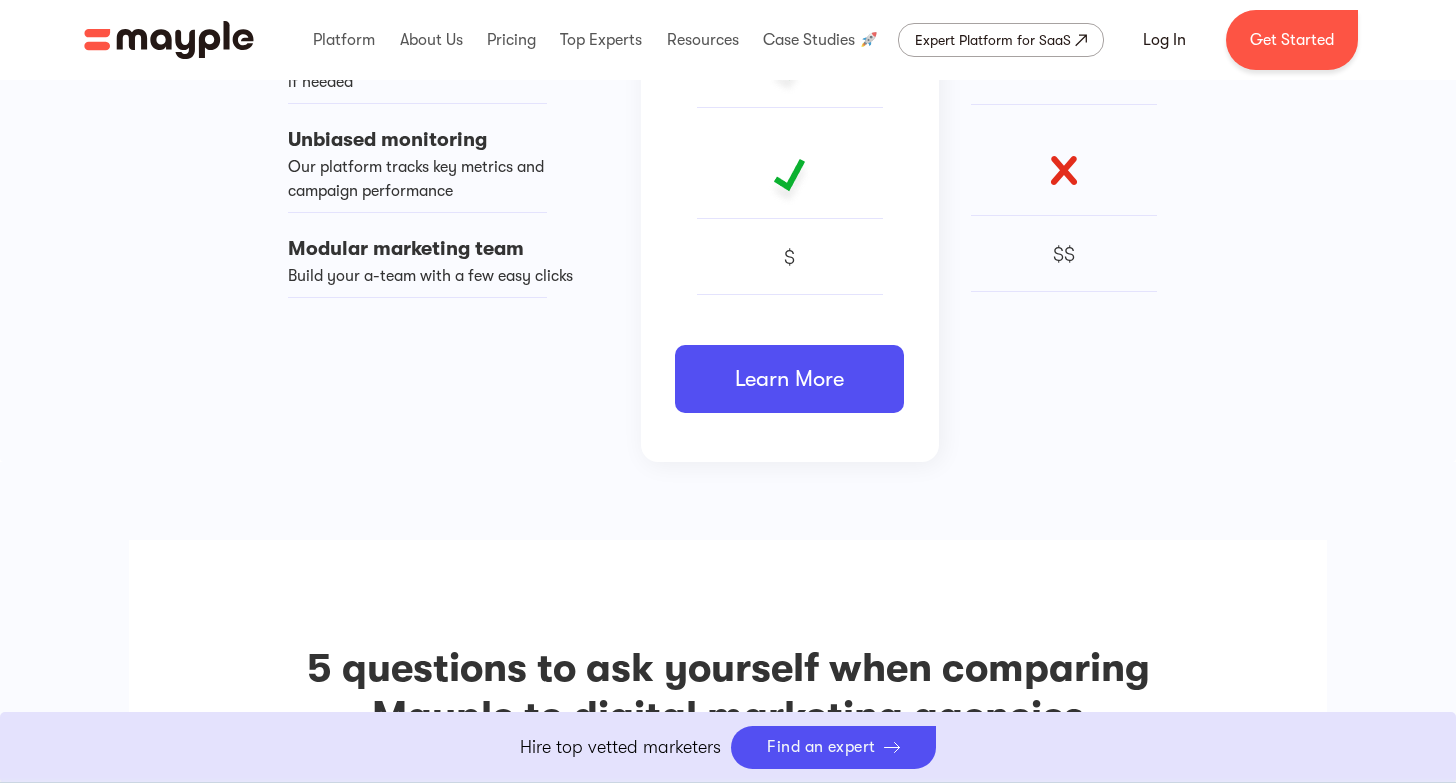 drag, startPoint x: 741, startPoint y: 401, endPoint x: 720, endPoint y: 555, distance: 155.42522 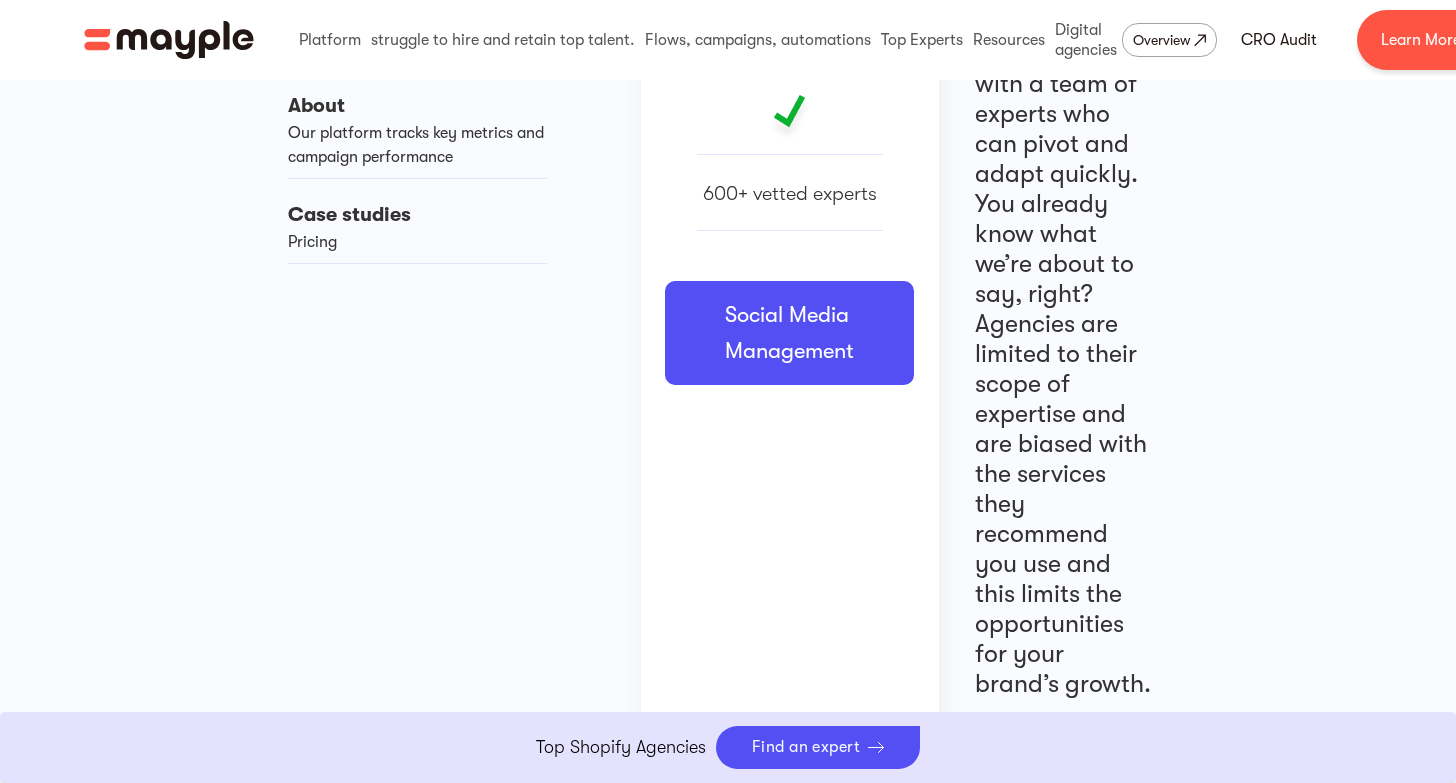 scroll, scrollTop: 0, scrollLeft: 0, axis: both 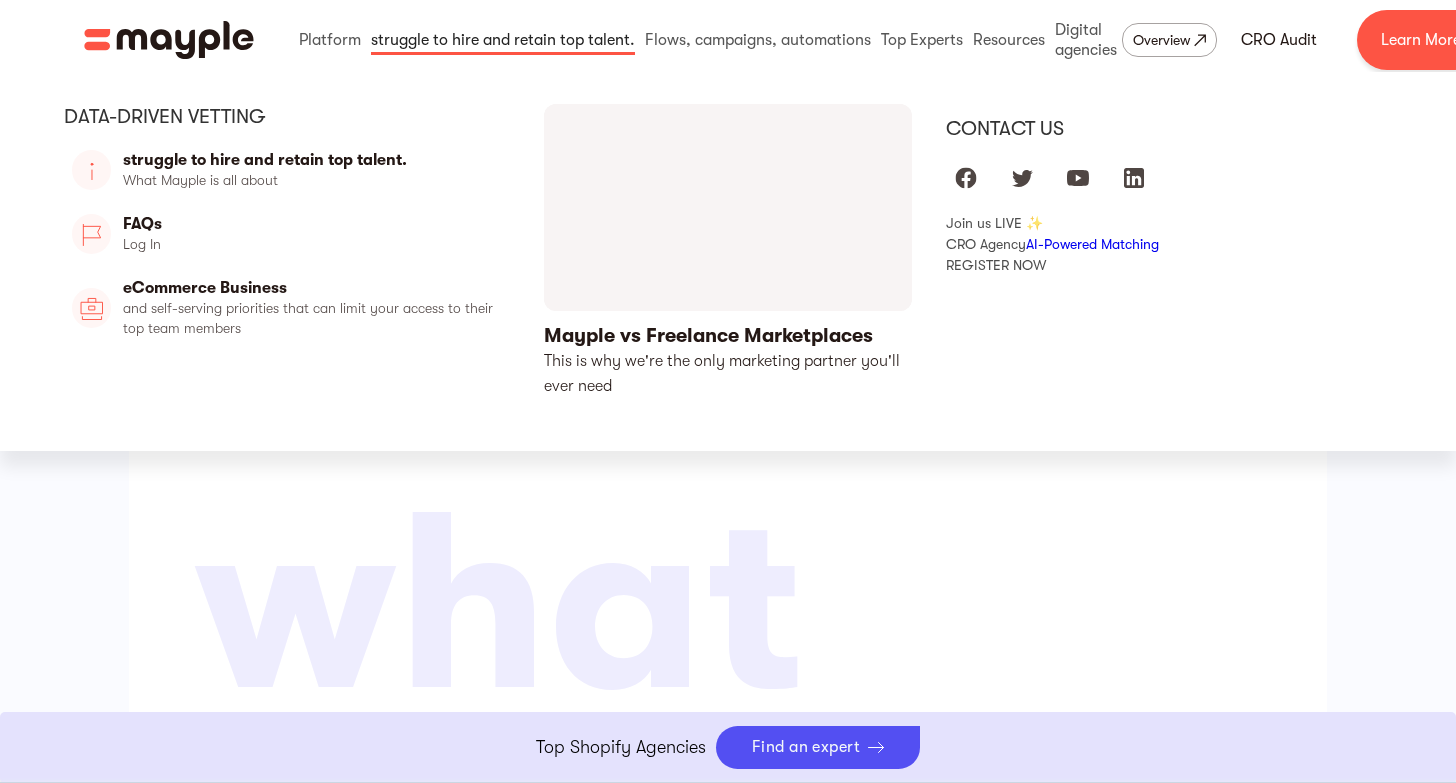 click at bounding box center (503, 40) 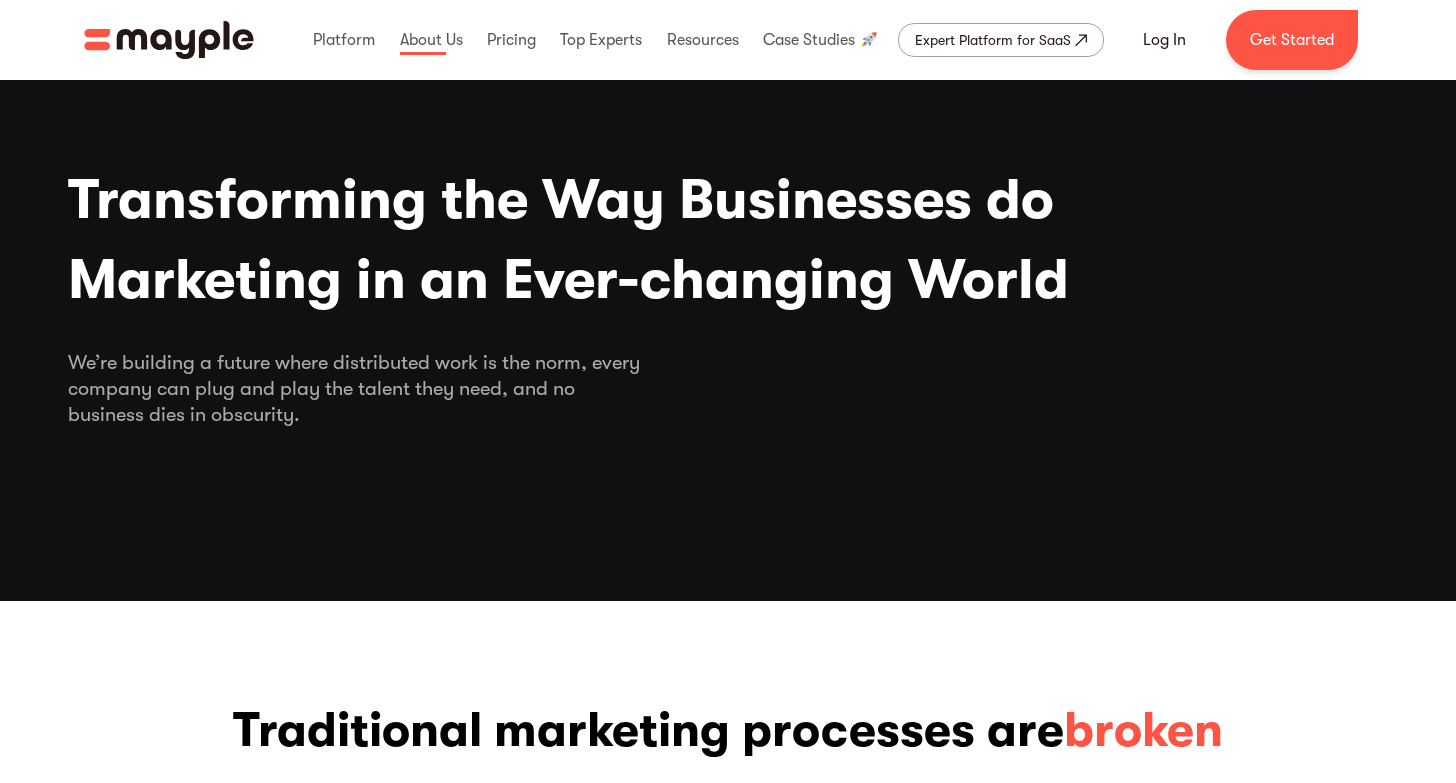 scroll, scrollTop: 0, scrollLeft: 0, axis: both 